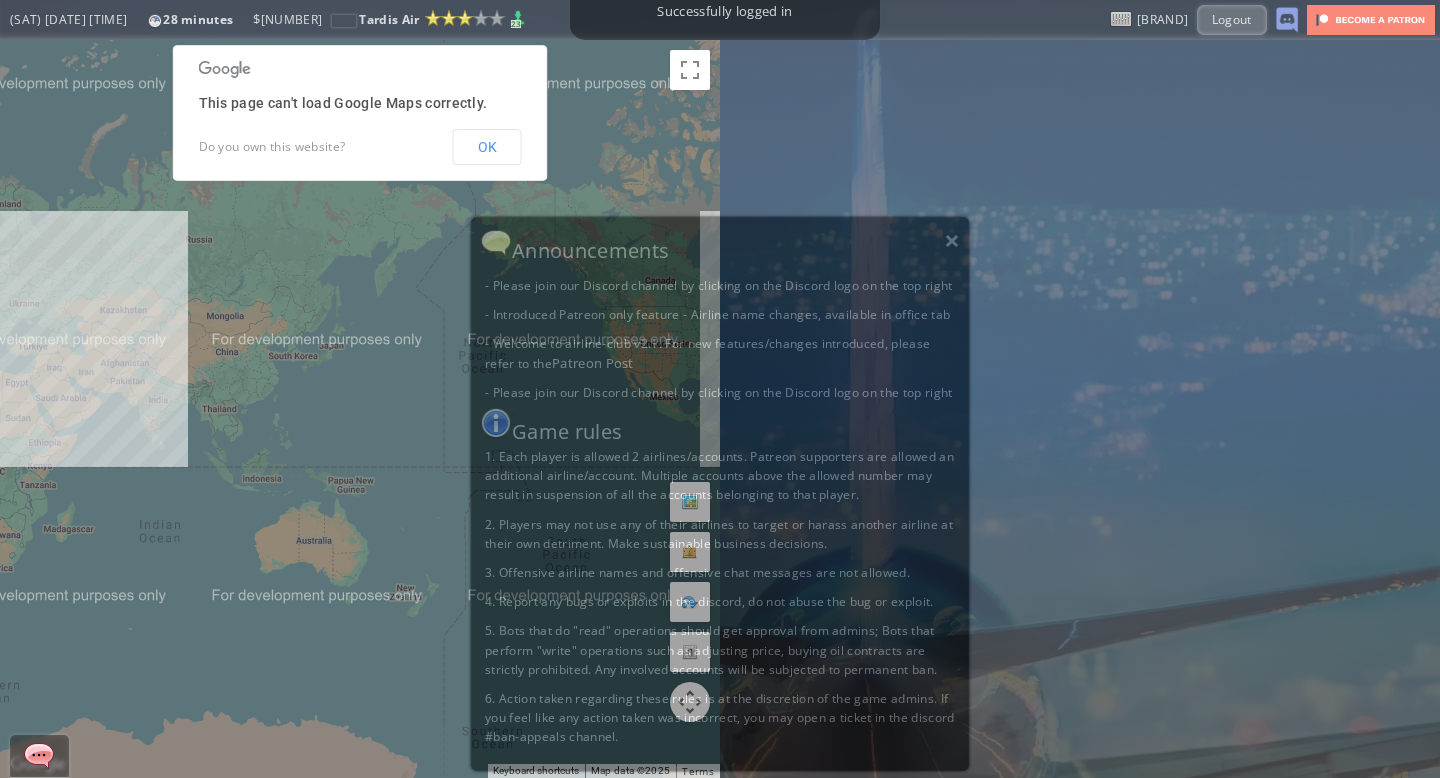 scroll, scrollTop: 0, scrollLeft: 0, axis: both 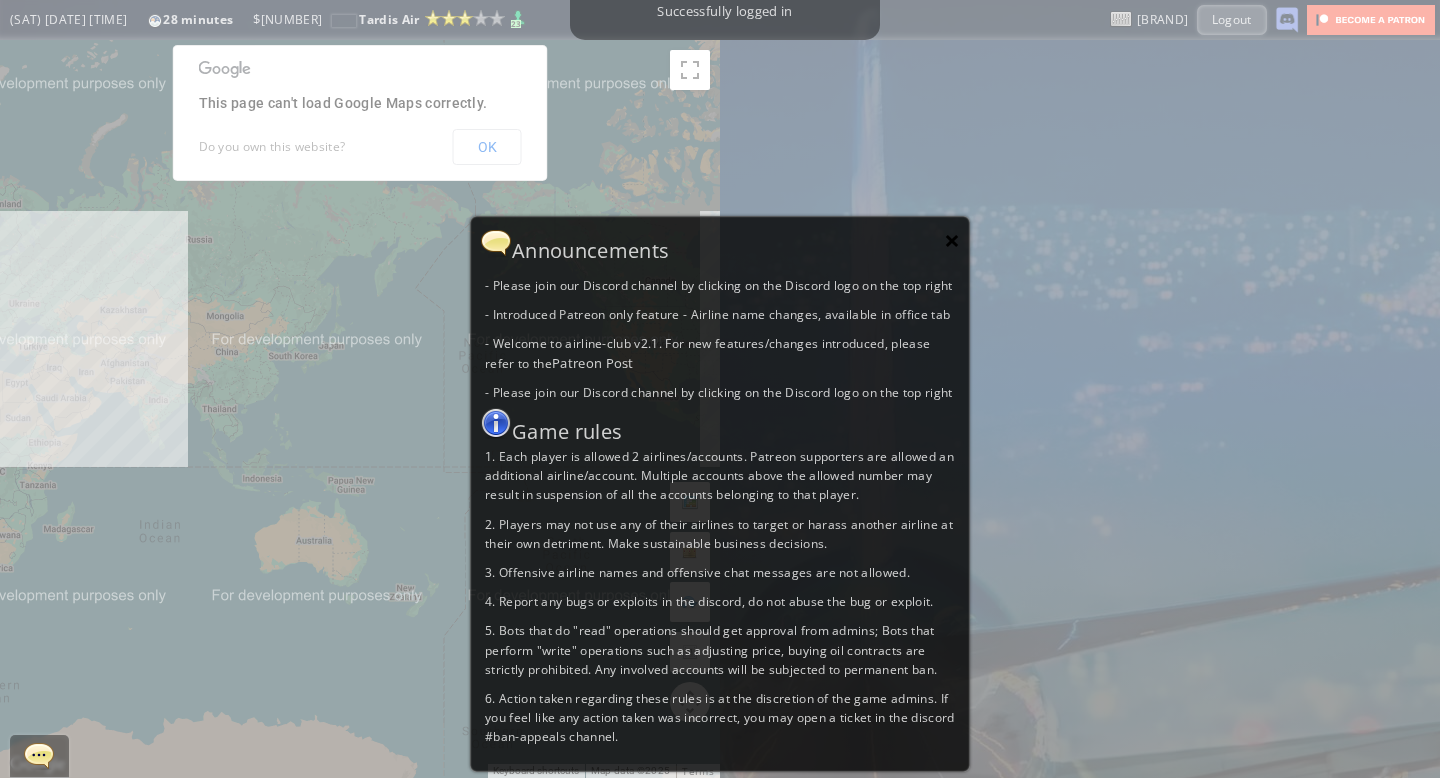 click on "×" at bounding box center (952, 240) 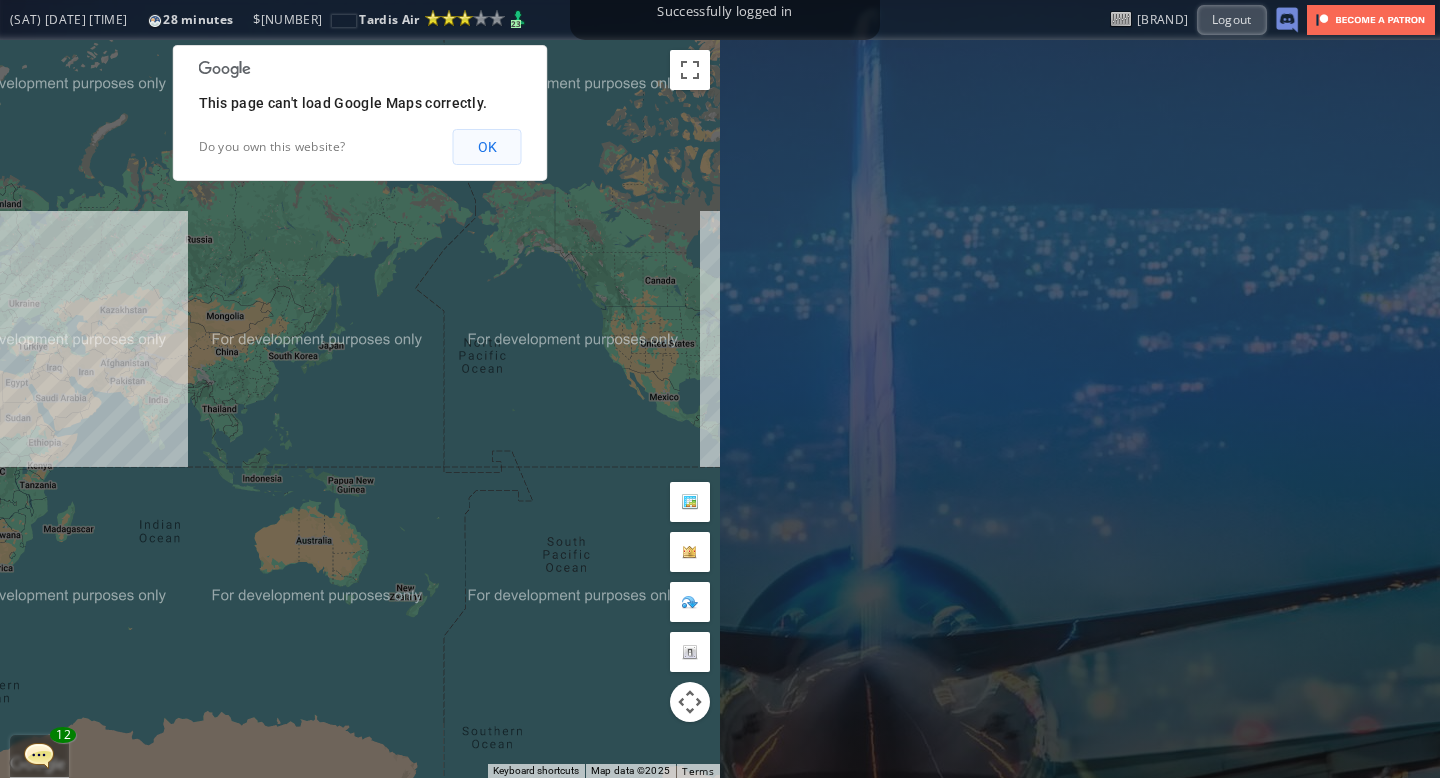 click on "OK" at bounding box center [487, 147] 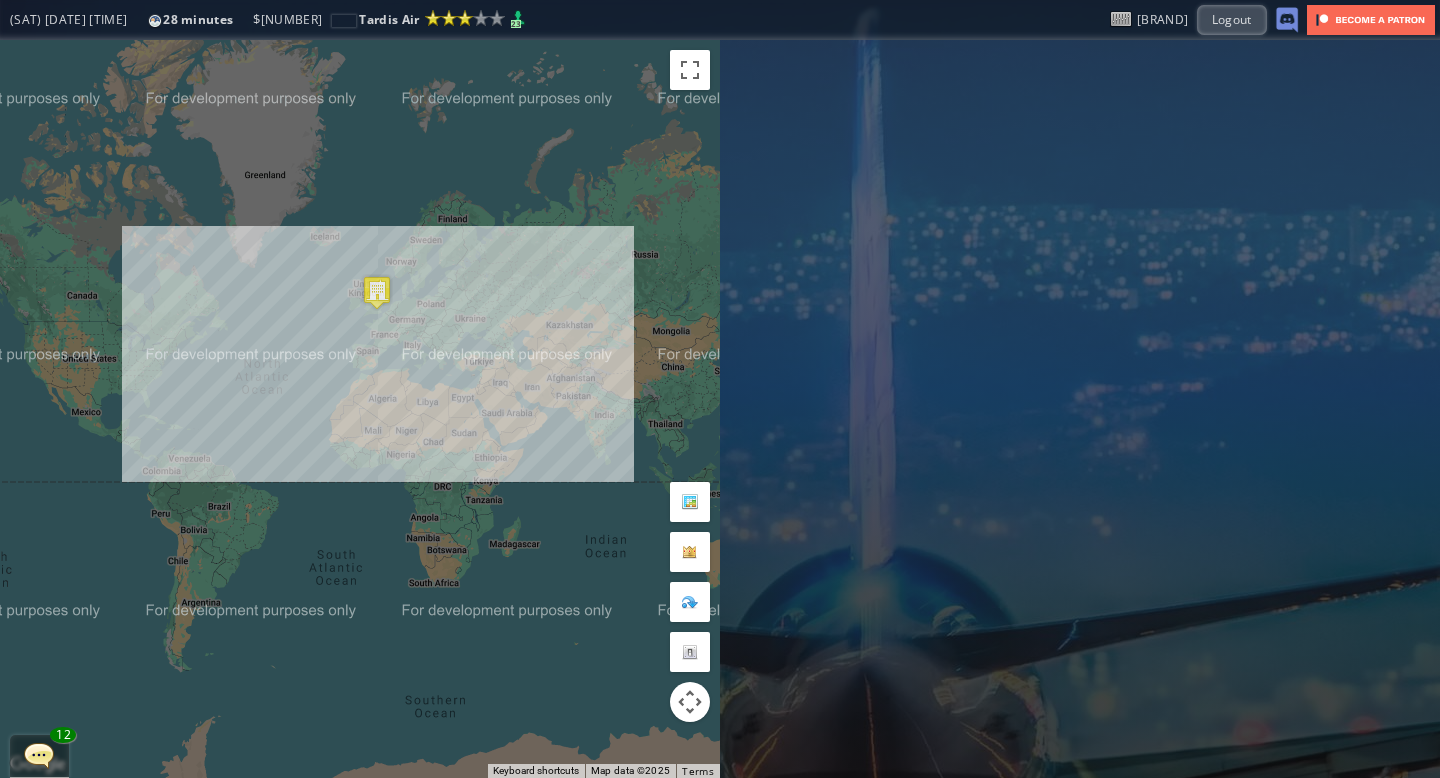 drag, startPoint x: 180, startPoint y: 324, endPoint x: 631, endPoint y: 339, distance: 451.2494 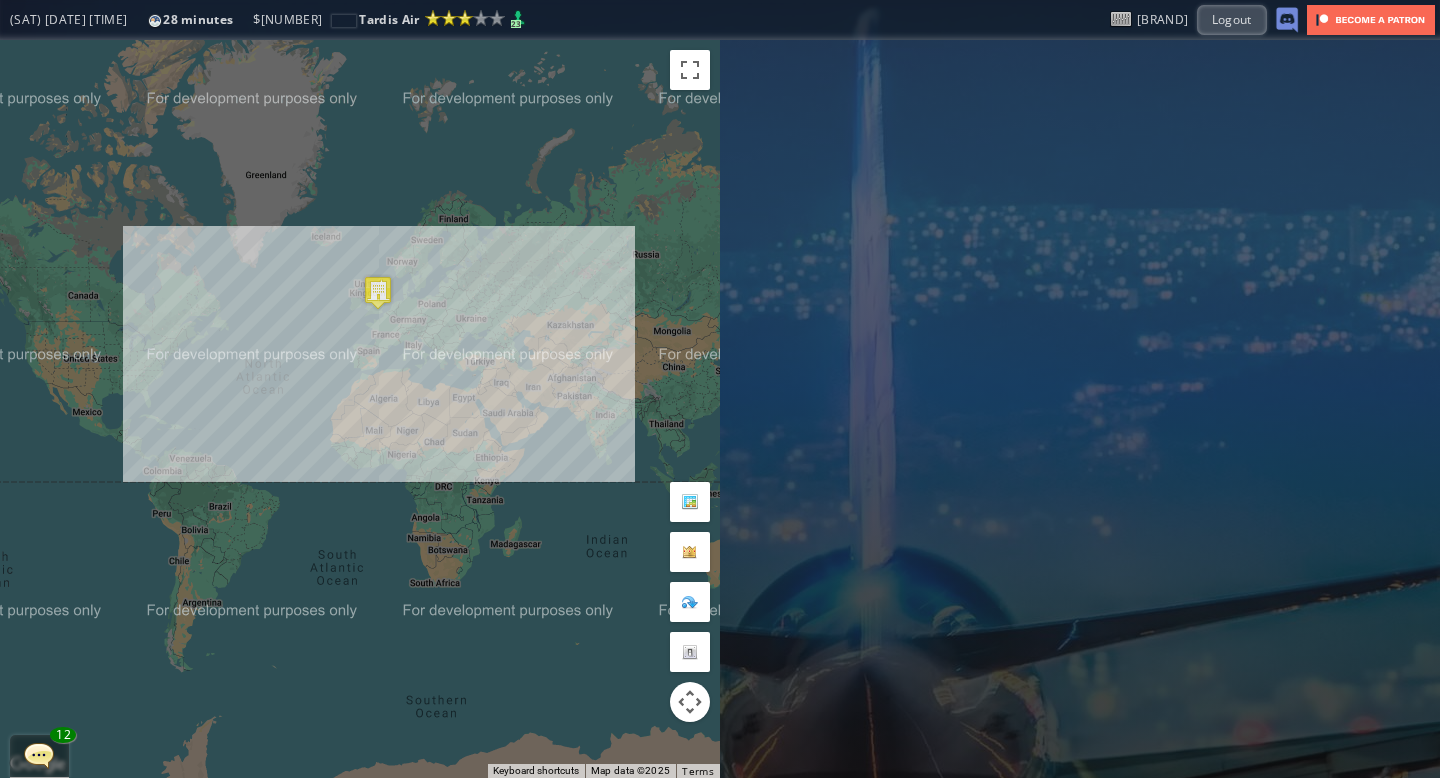 click at bounding box center (39, 755) 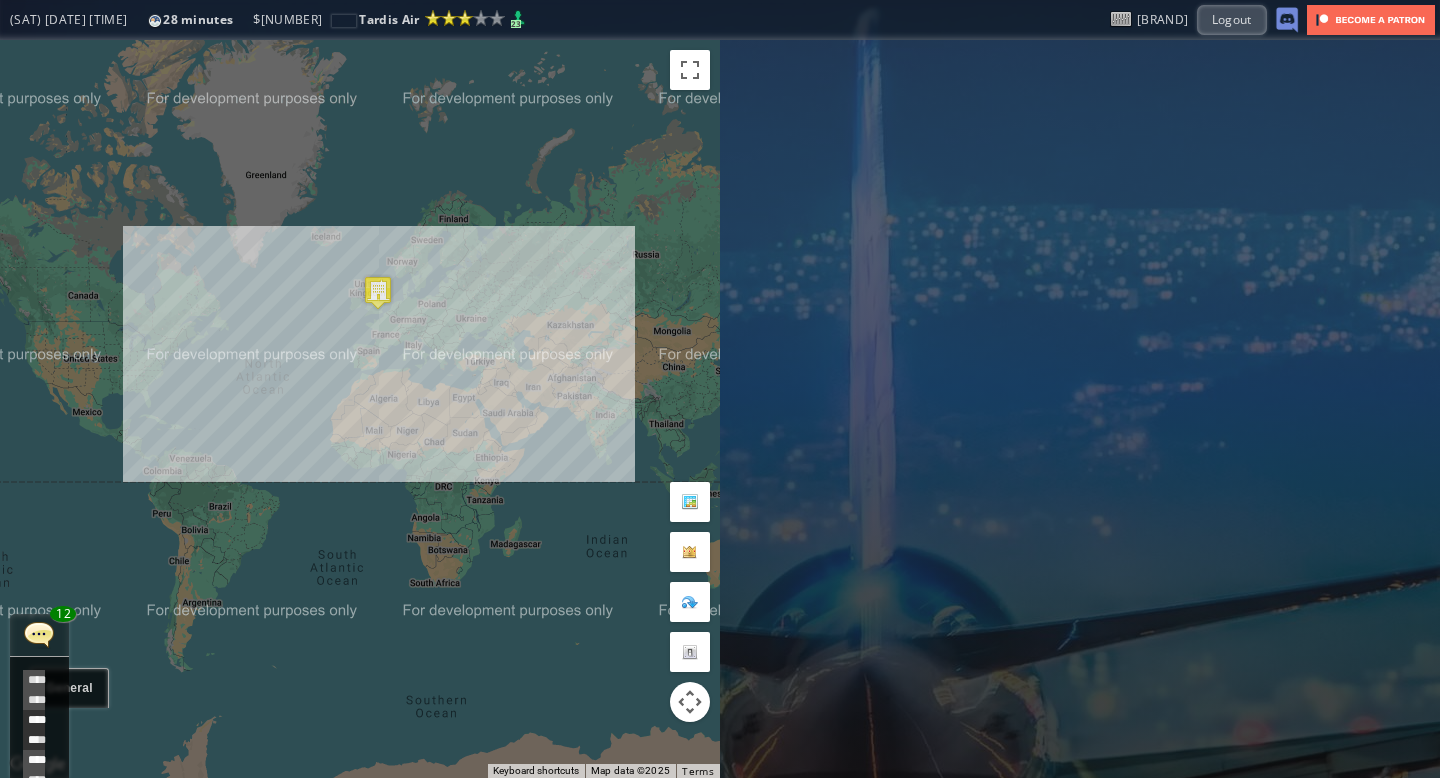 scroll, scrollTop: 538, scrollLeft: 0, axis: vertical 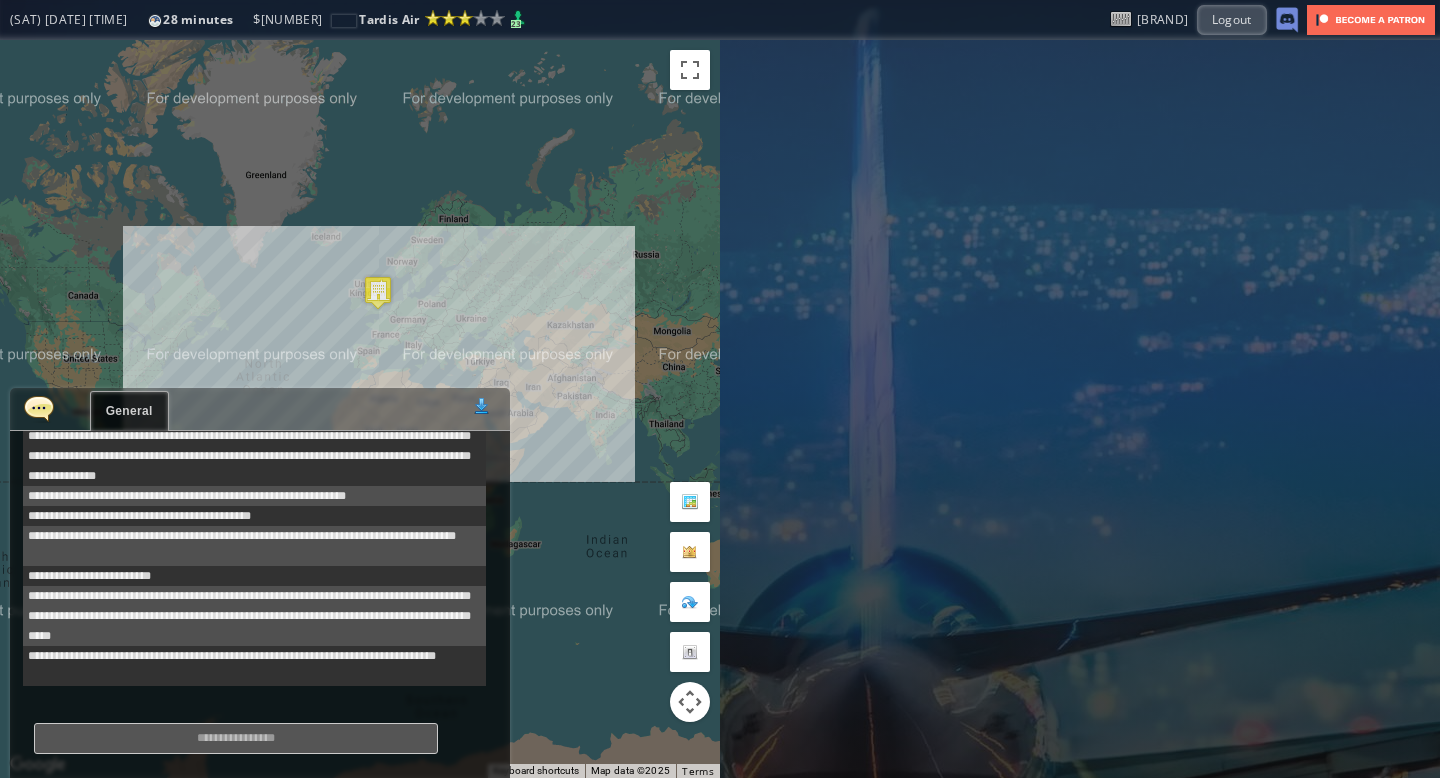 click at bounding box center [39, 408] 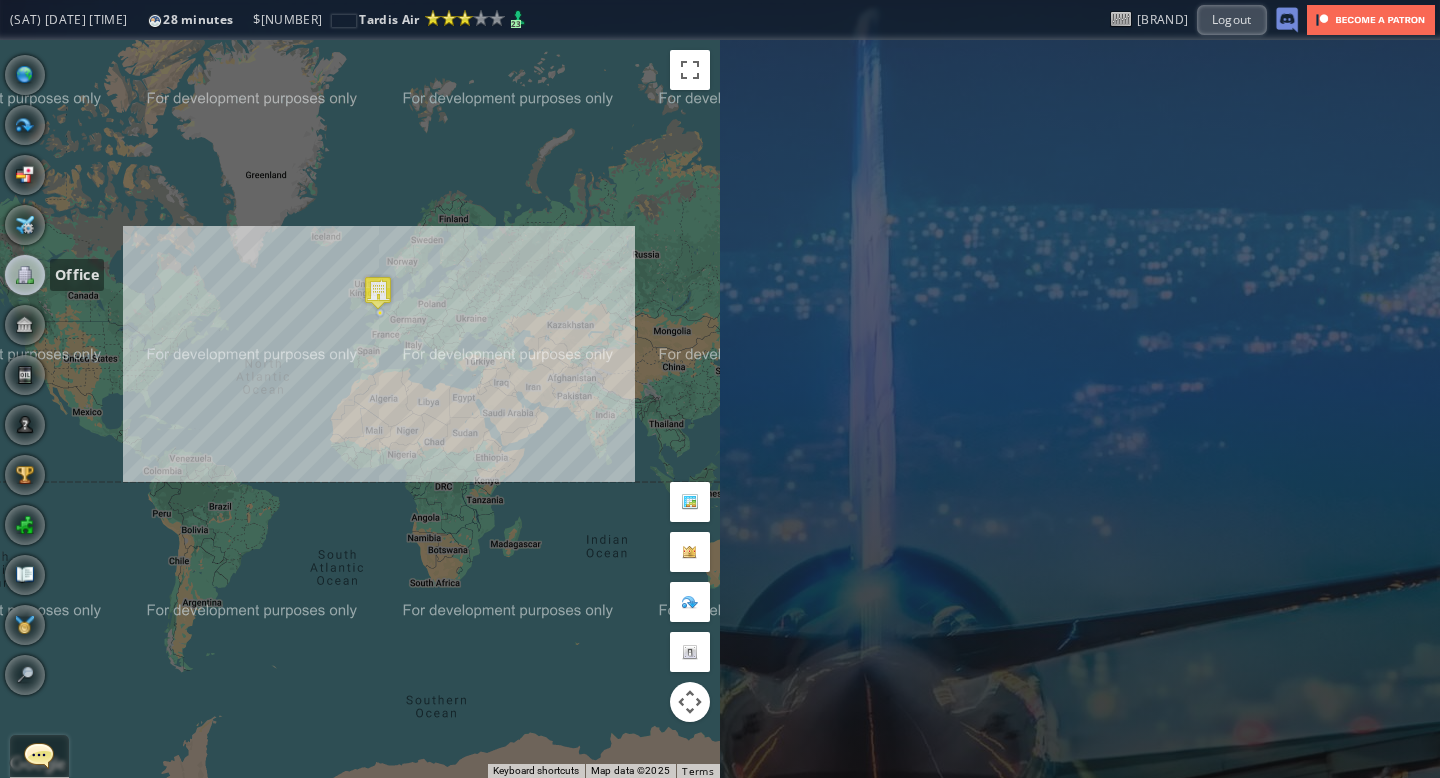 click at bounding box center [25, 275] 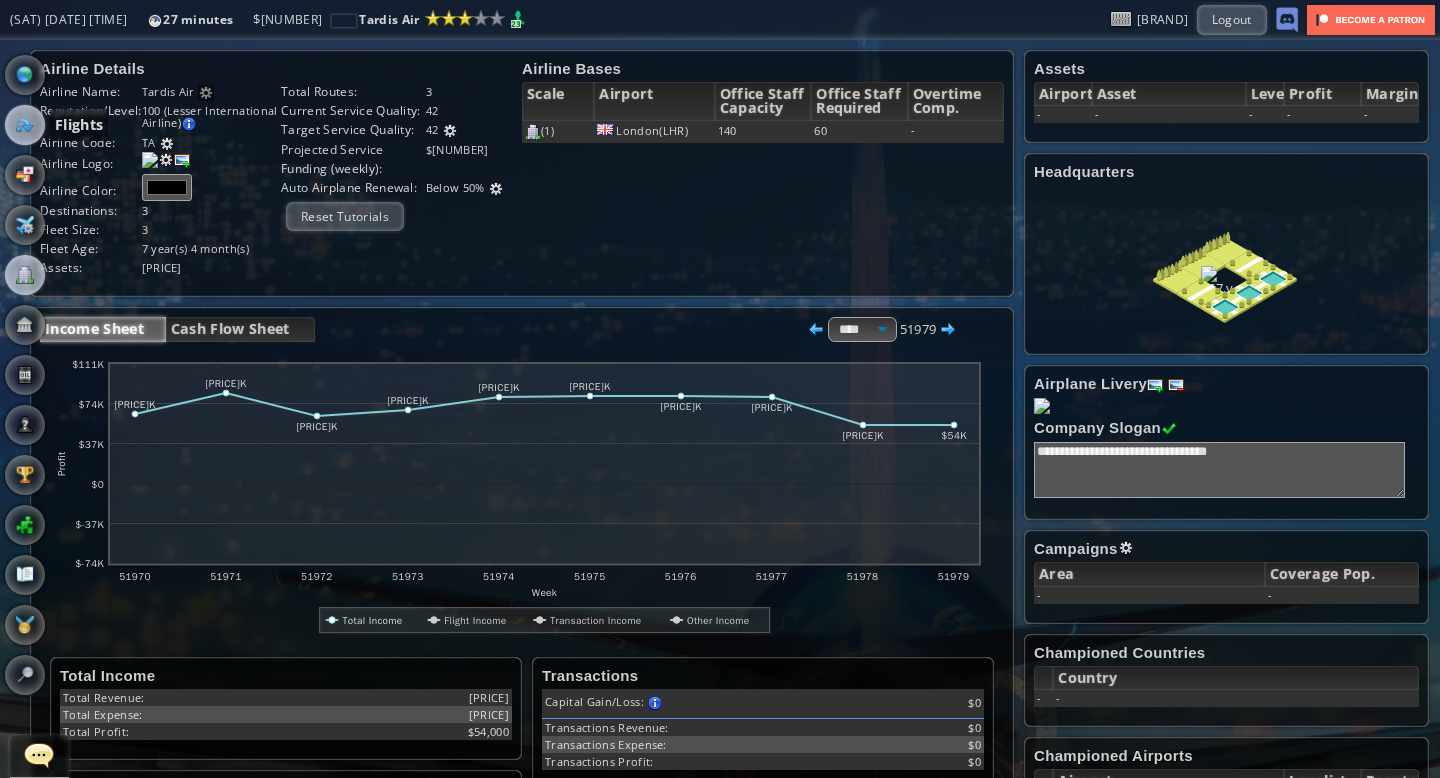 click at bounding box center [25, 125] 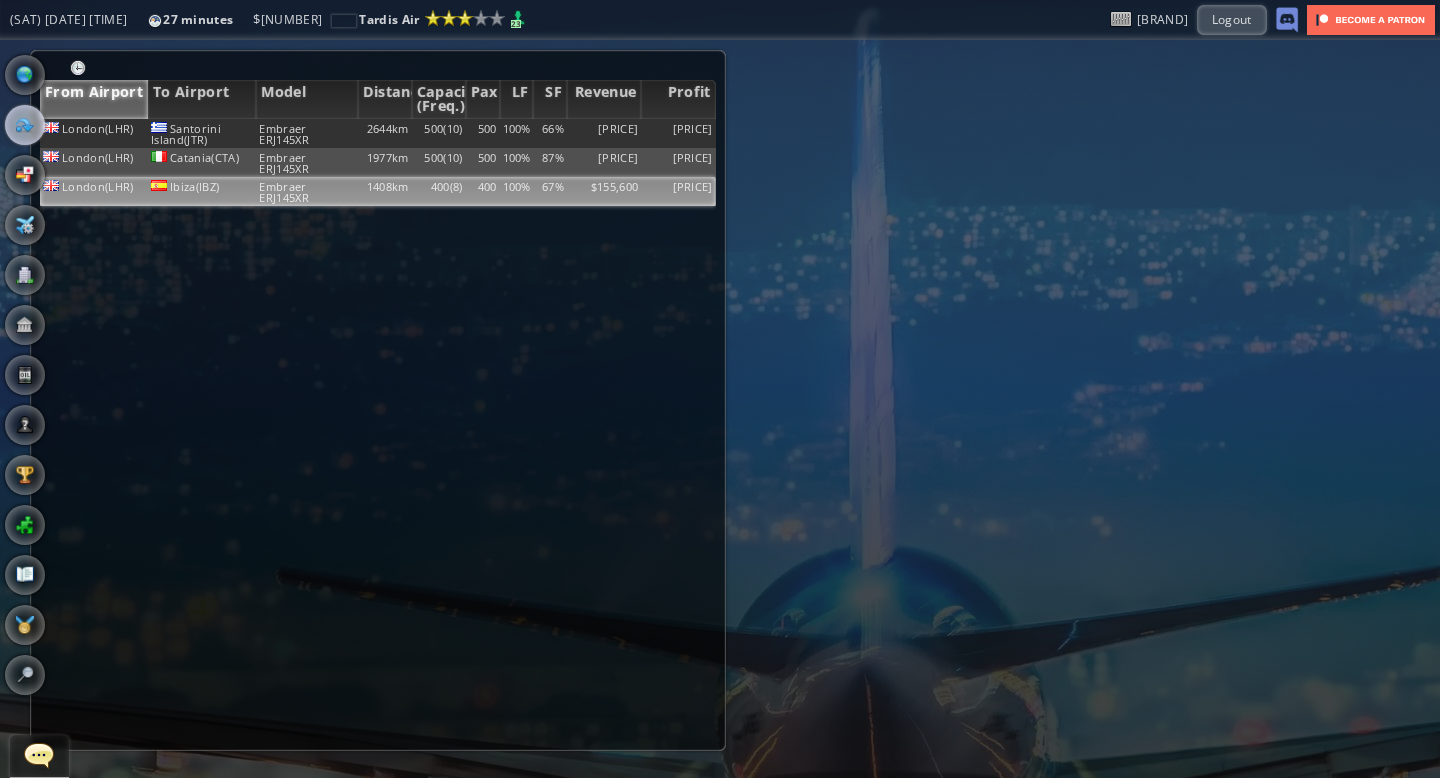 click on "100%" at bounding box center [517, 133] 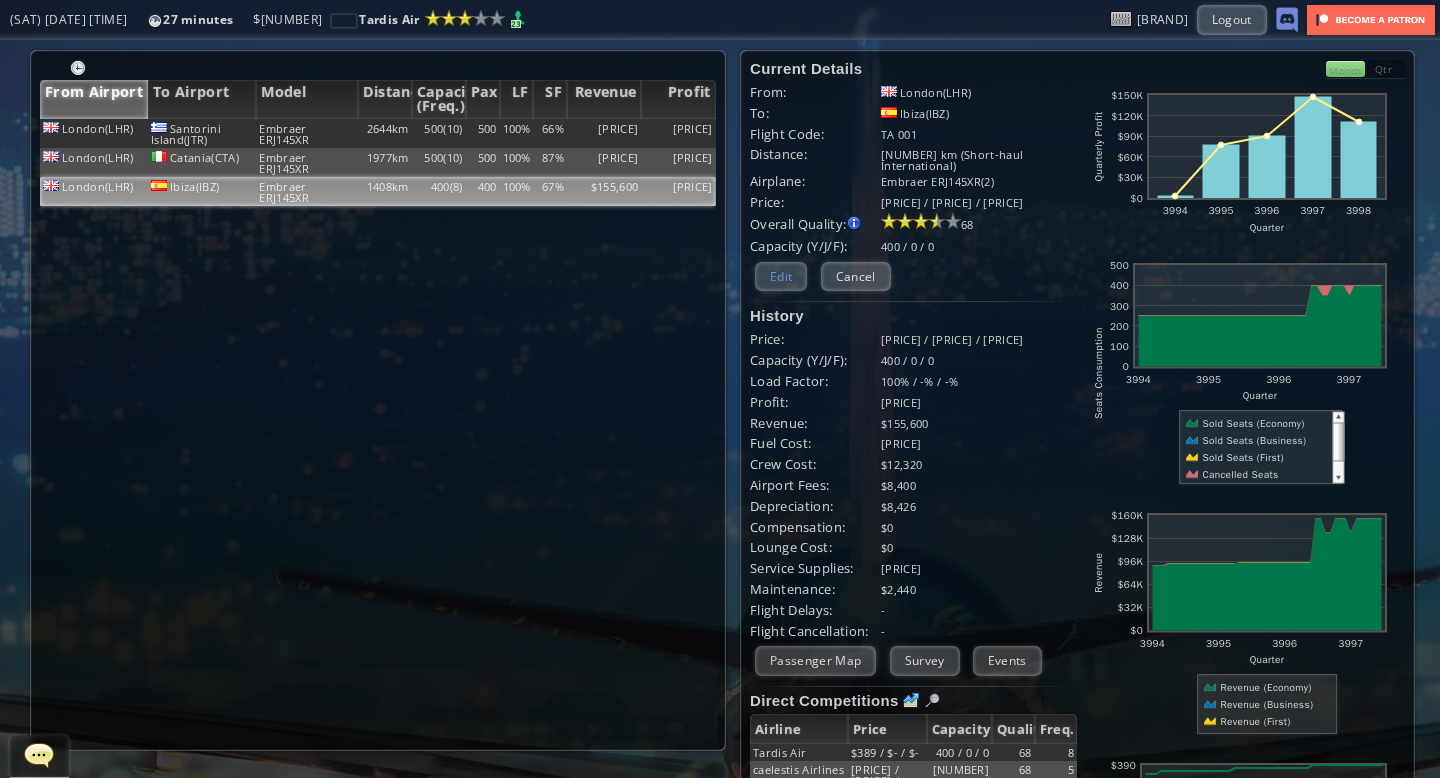 click on "Edit" at bounding box center [781, 276] 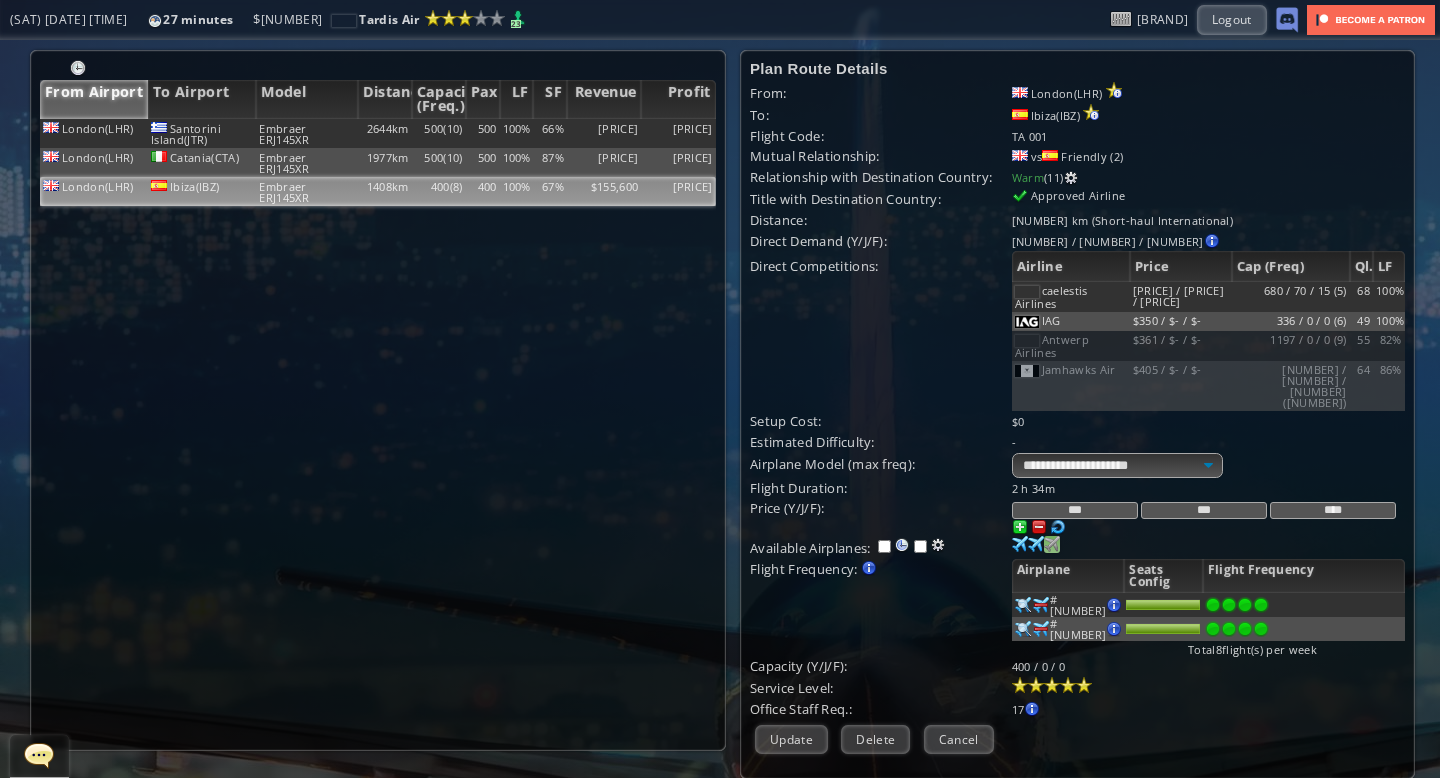 click at bounding box center (1020, 544) 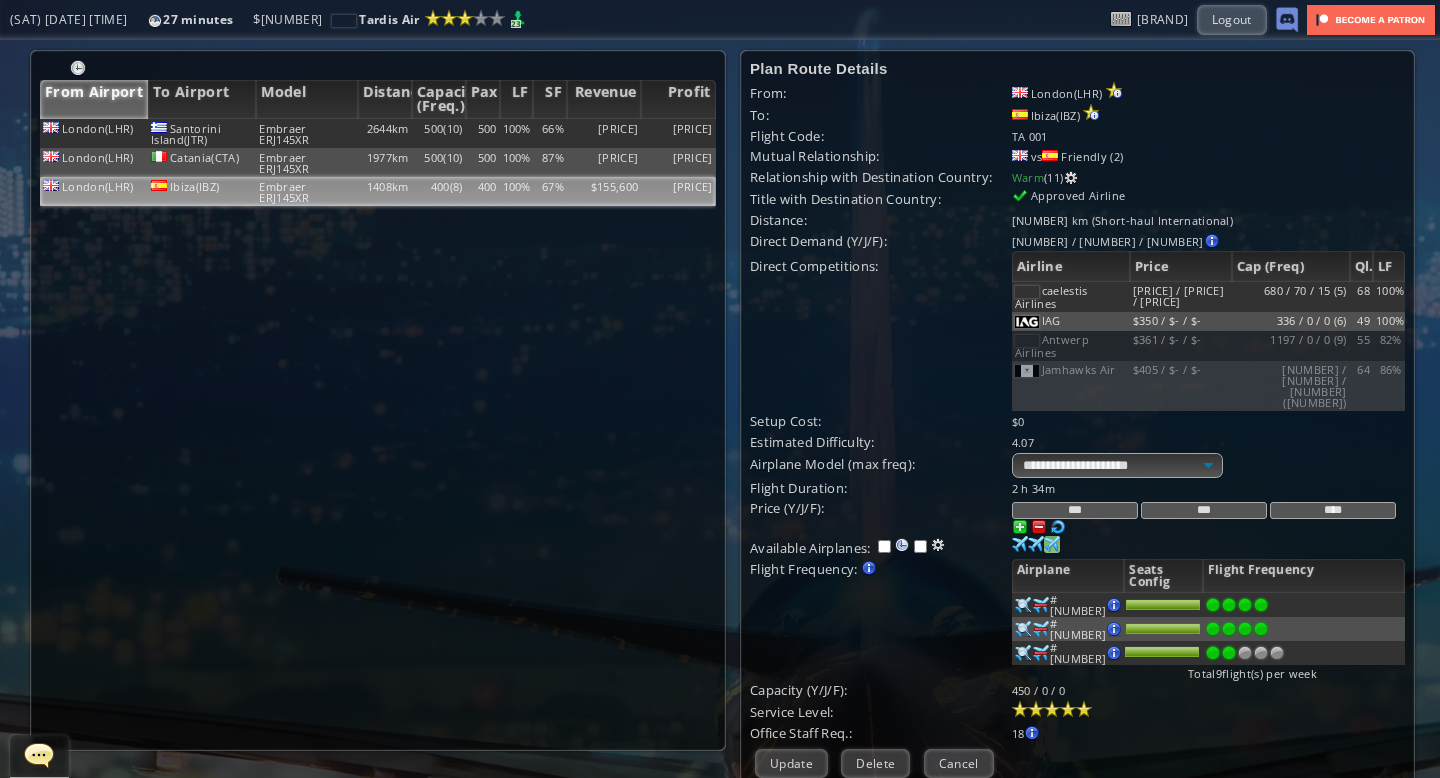 click at bounding box center [1229, 605] 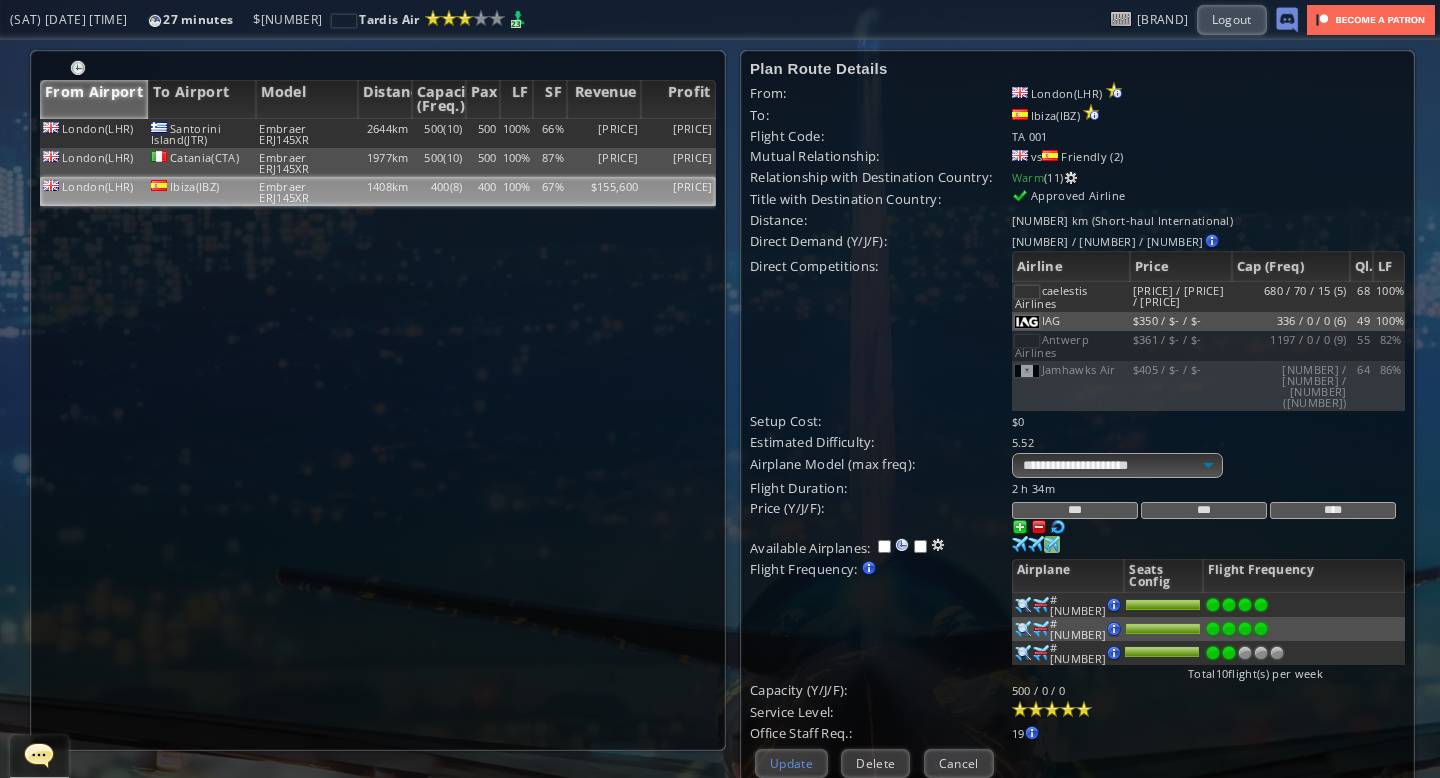 click on "Update" at bounding box center (791, 763) 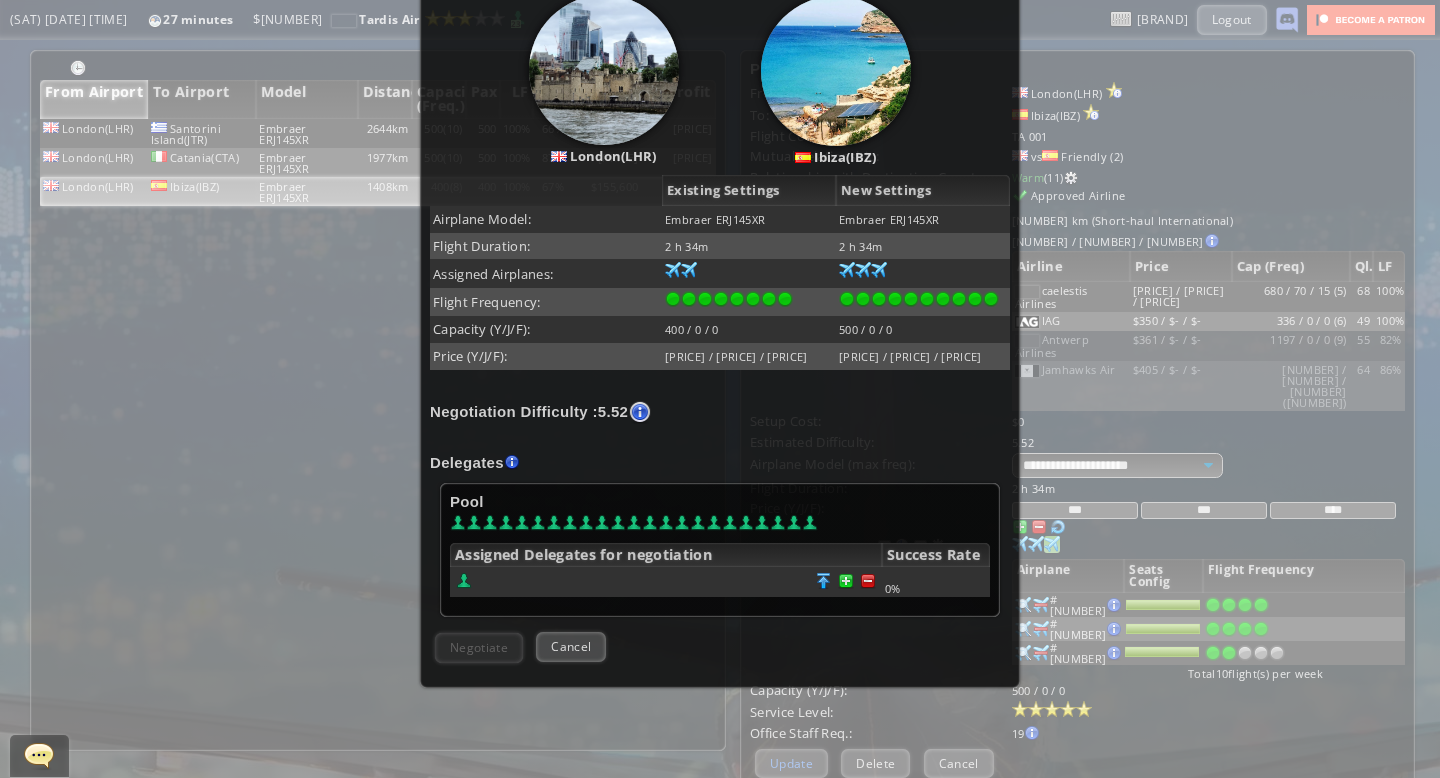 scroll, scrollTop: 256, scrollLeft: 0, axis: vertical 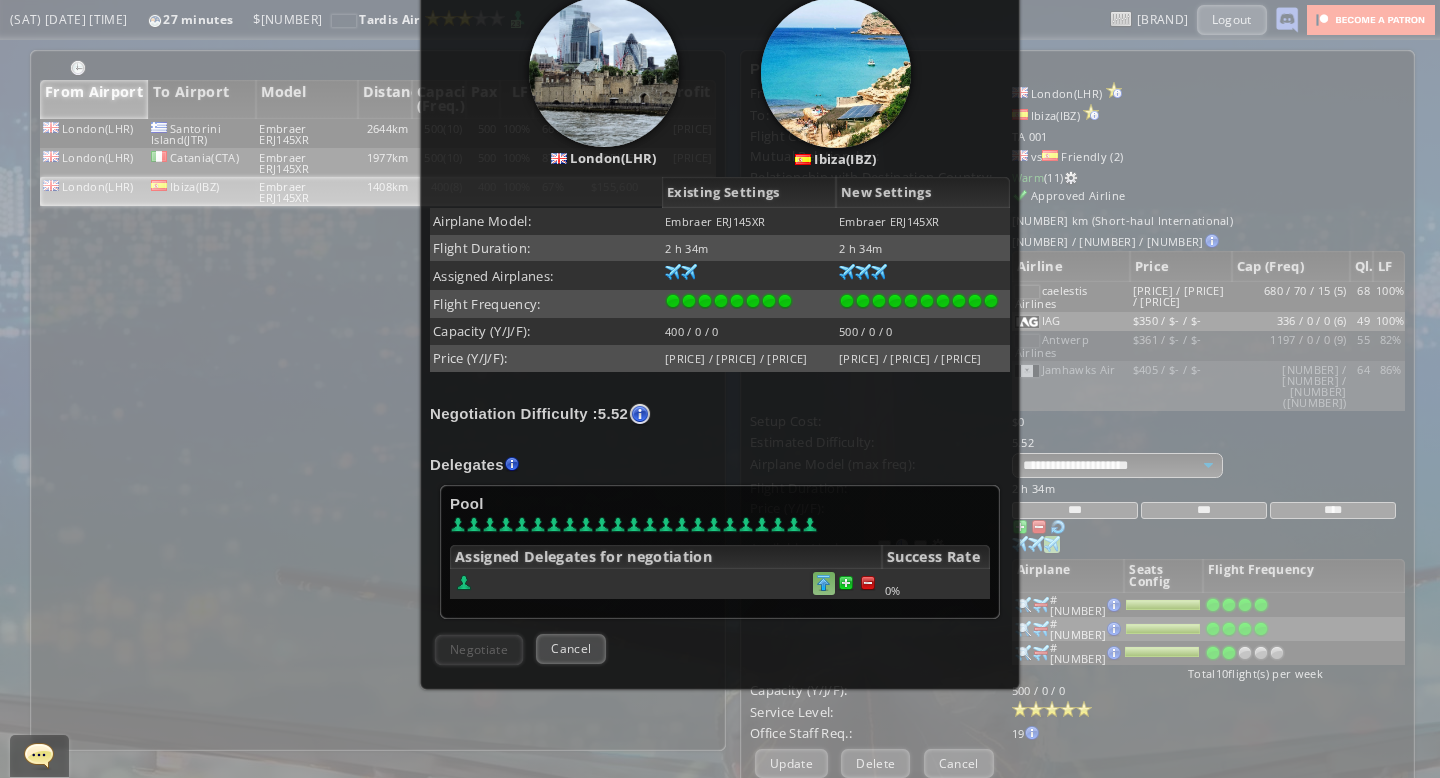 click at bounding box center (868, 583) 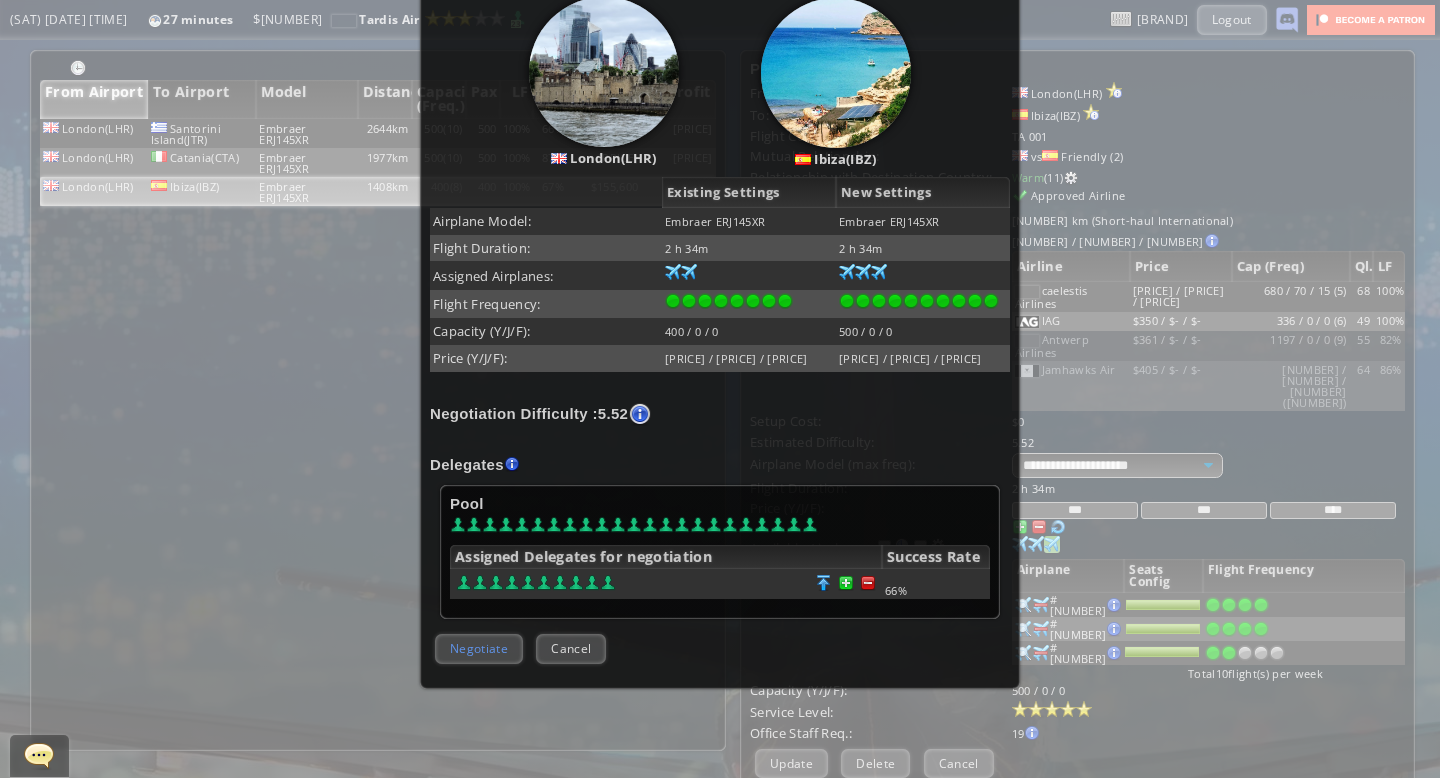 click on "Negotiate" at bounding box center [479, 648] 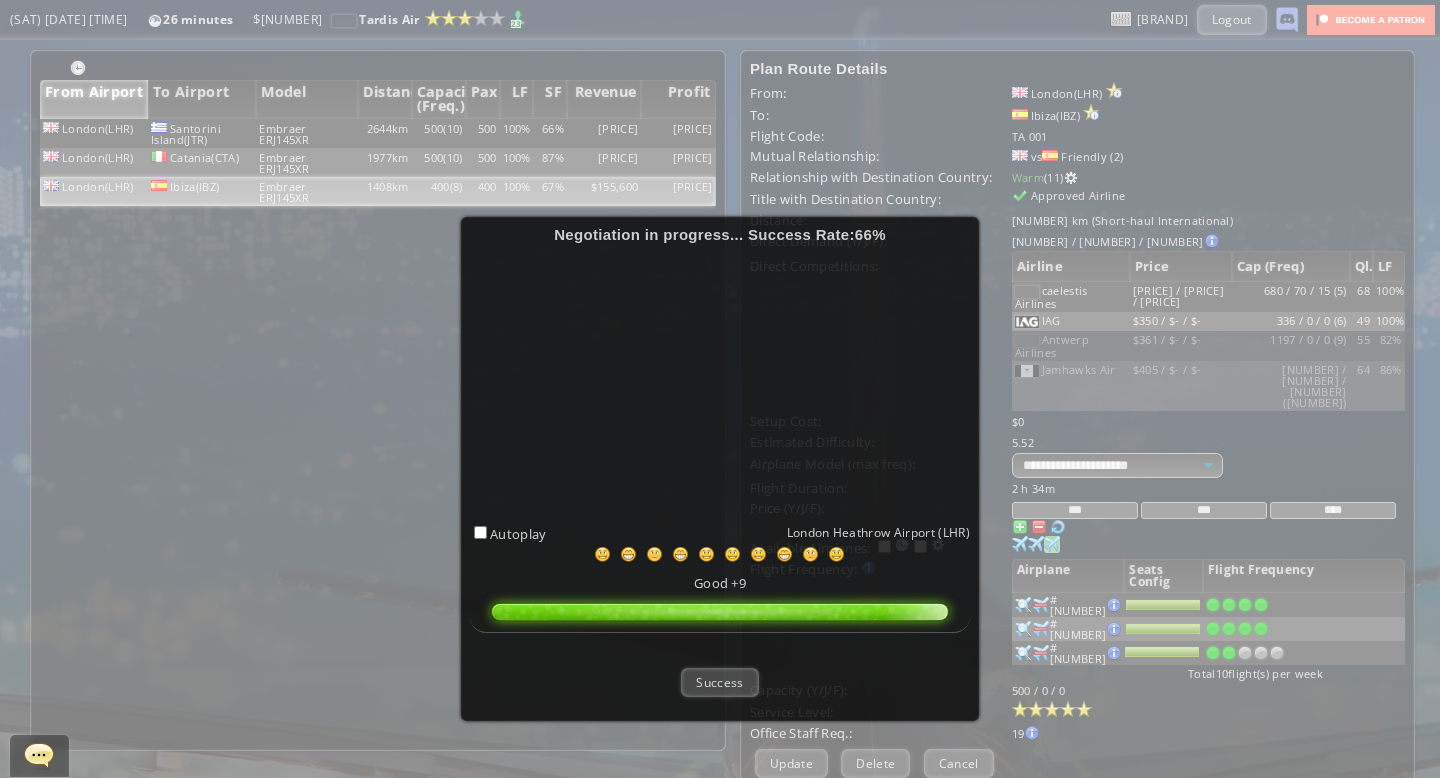 click on "Success" at bounding box center [720, 682] 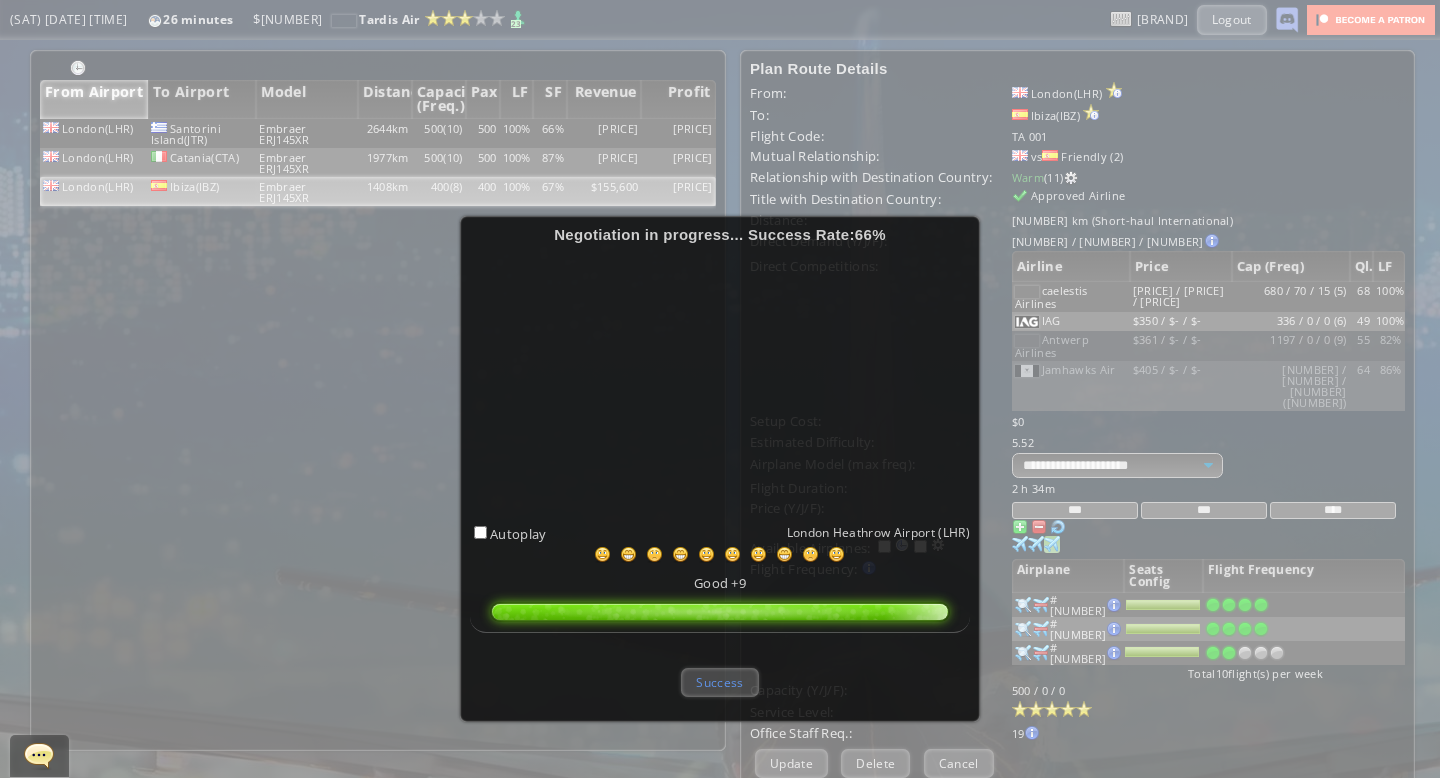 click on "Success" at bounding box center (719, 682) 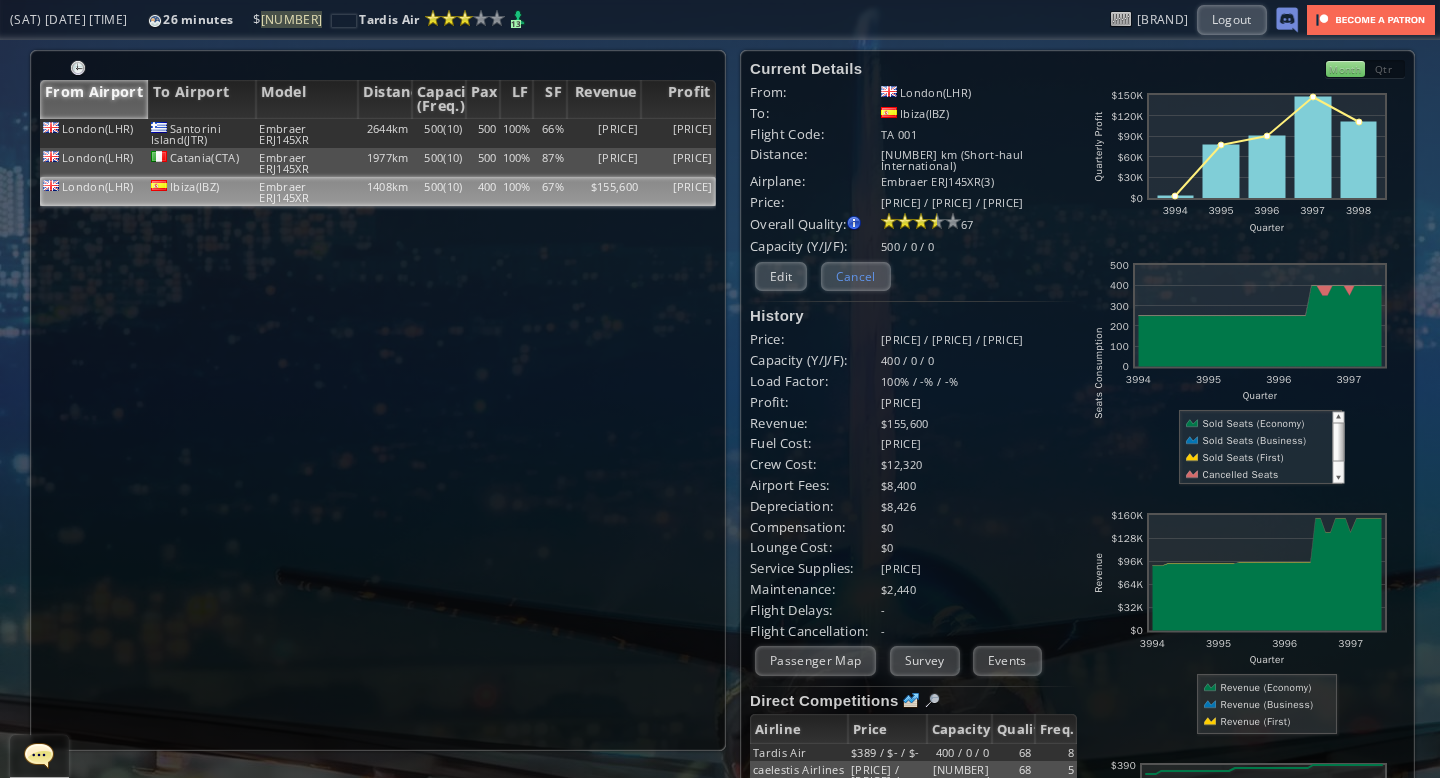 click on "Cancel" at bounding box center [856, 276] 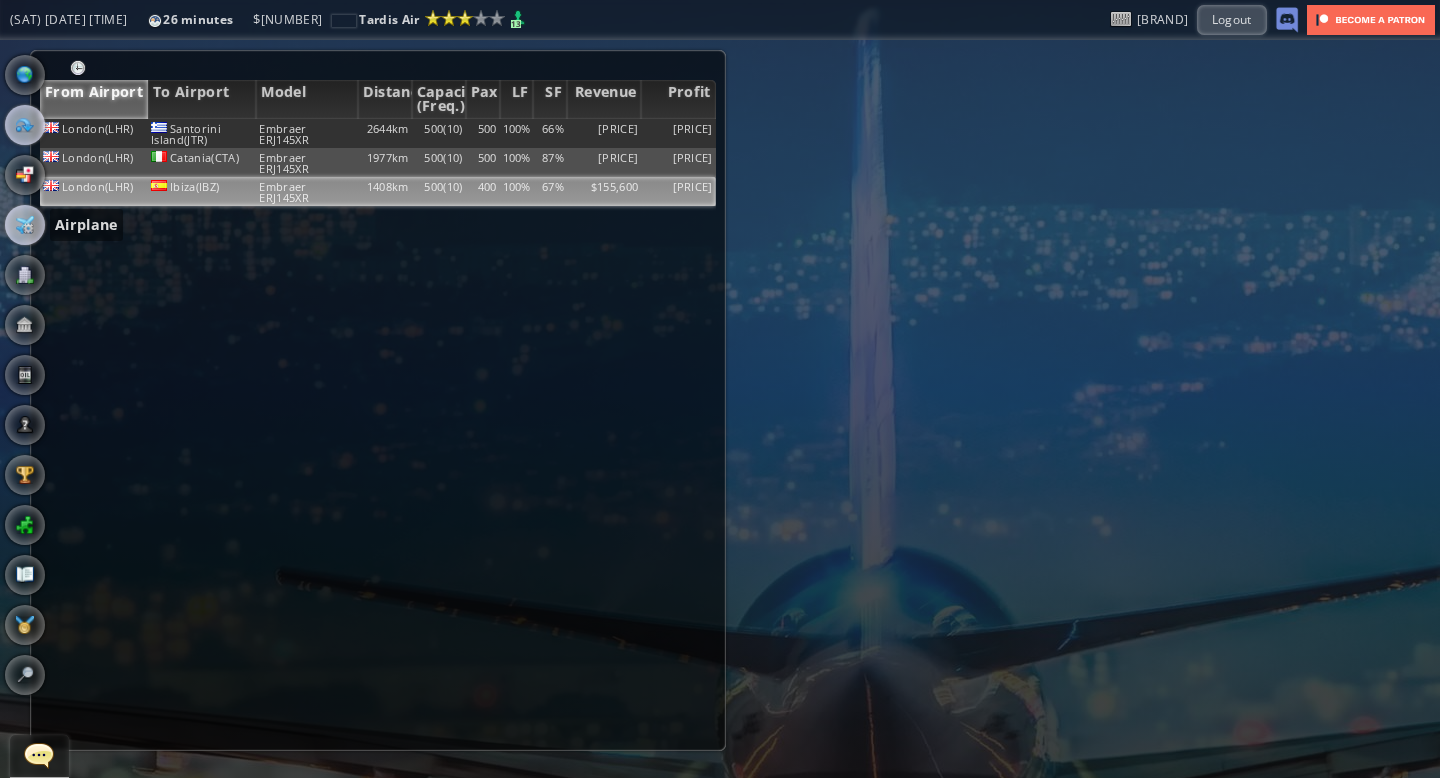 click at bounding box center (25, 225) 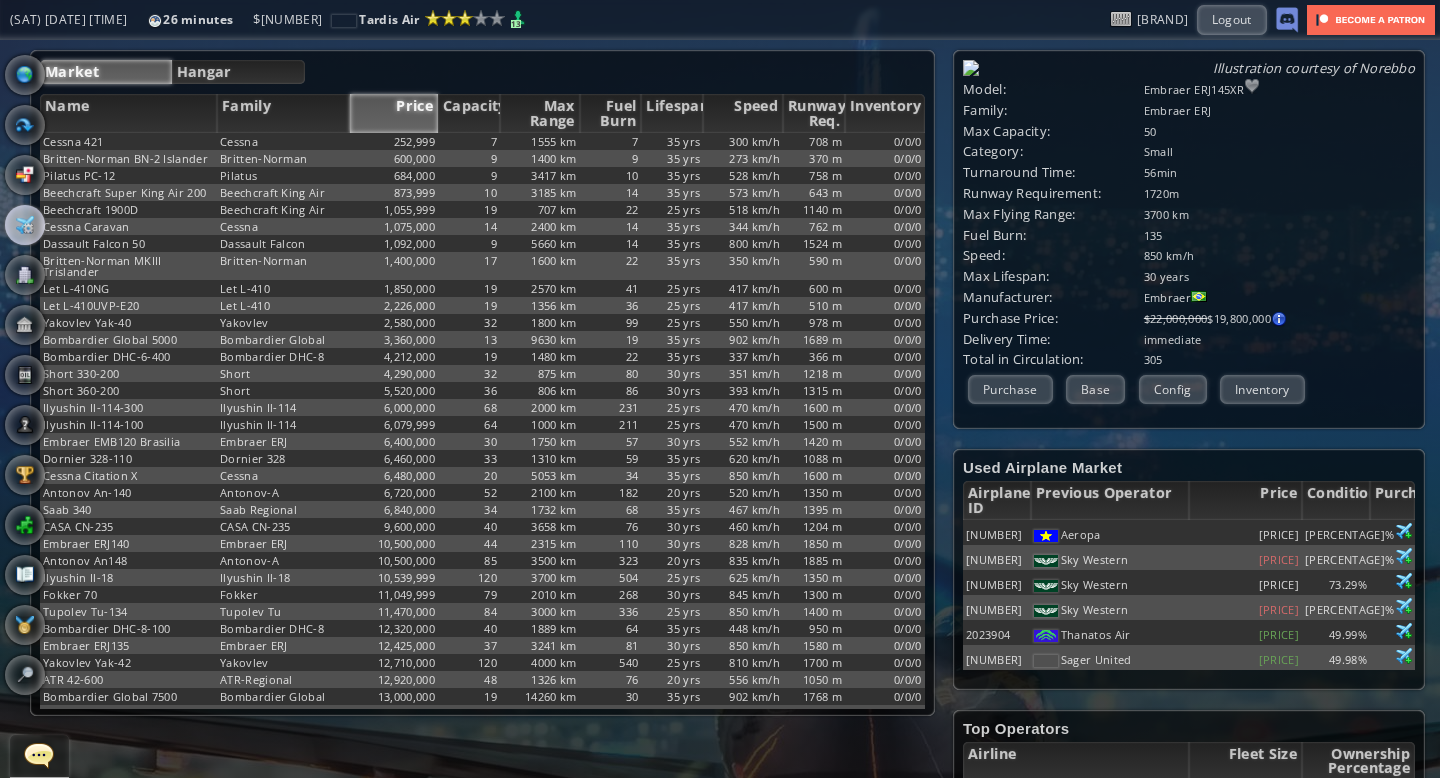 click on "Market
Hangar
Name
Family
Price
Capacity
Max Range
Fuel Burn
Lifespan
Speed
RunwayReq.
Inventory
Cessna [NUMBER] Cessna [NUMBER] [PRICE] [NUMBER] [NUMBER] km [NUMBER] [NUMBER] yrs [NUMBER] km/h [NUMBER] m [NUMBER]/[NUMBER]/[NUMBER] Britten-Norman BN-2 Islander Britten-Norman [PRICE] [NUMBER] [NUMBER] km [NUMBER] [NUMBER] yrs [NUMBER] km/h [NUMBER] m [NUMBER]/[NUMBER]/[NUMBER] Pilatus PC-12 Pilatus [PRICE] [NUMBER] [NUMBER] km [NUMBER] [NUMBER] yrs [NUMBER] km/h [NUMBER] m [NUMBER]/[NUMBER]/[NUMBER] Beechcraft Super King Air 200 Beechcraft King Air [PRICE] [NUMBER] [NUMBER] km [NUMBER] [NUMBER] yrs [NUMBER] km/h [NUMBER] m [NUMBER]/[NUMBER]/[NUMBER] Beechcraft 1900D Beechcraft King Air [PRICE] [NUMBER] [NUMBER] km [NUMBER] [NUMBER] yrs [NUMBER] km/h [NUMBER] m [NUMBER]/[NUMBER]/[NUMBER] Cessna Caravan Cessna [PRICE] [NUMBER] [NUMBER] km [NUMBER] [NUMBER] m" at bounding box center (482, 383) 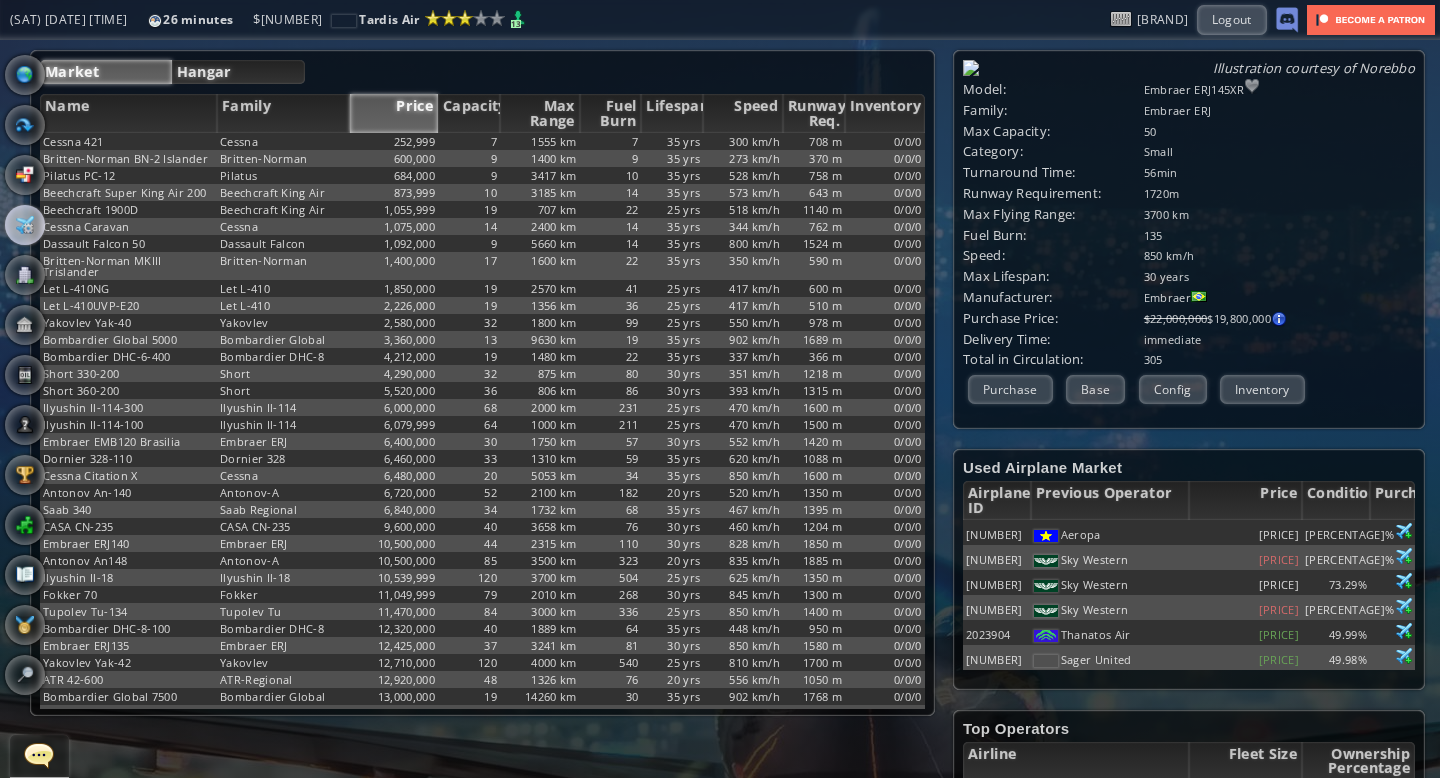click on "Hangar" at bounding box center [239, 72] 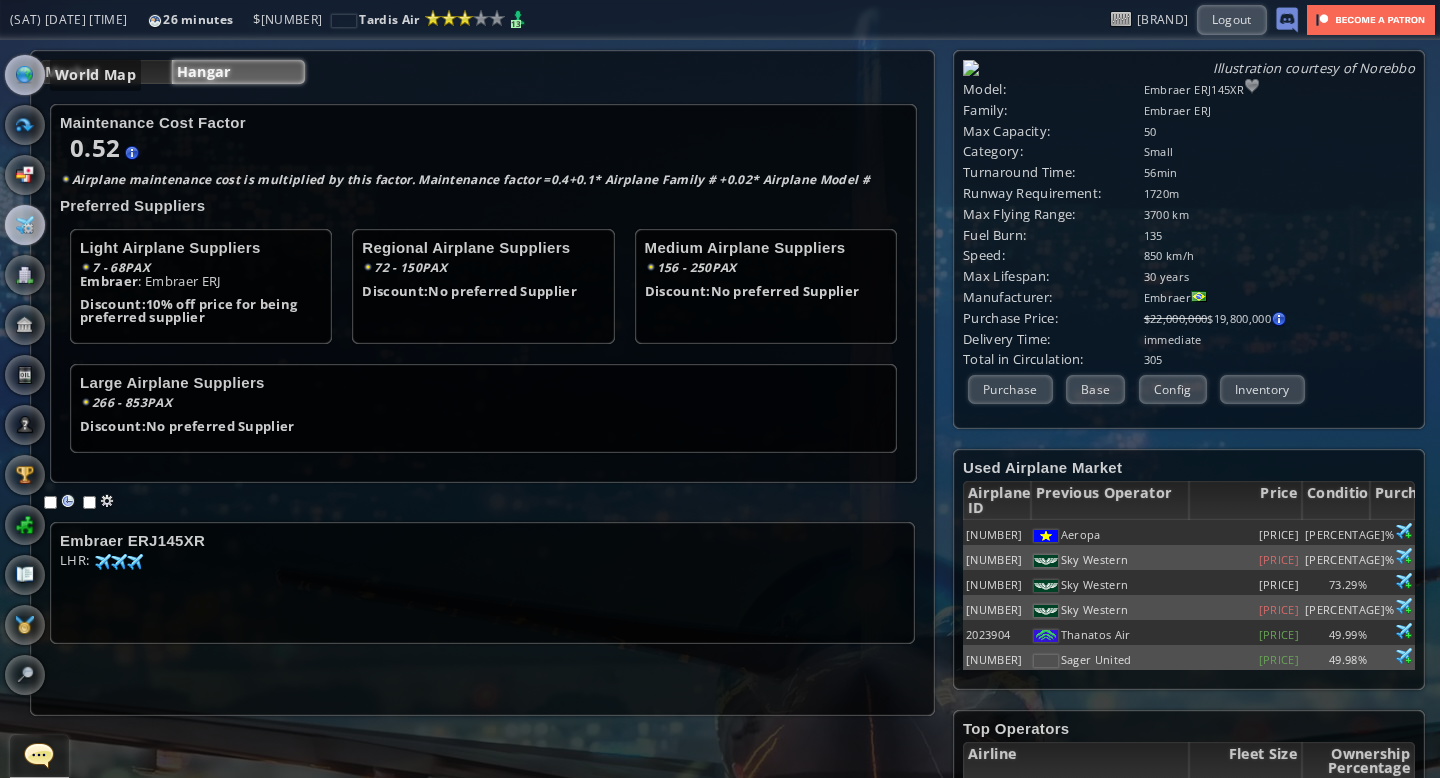 click at bounding box center [25, 75] 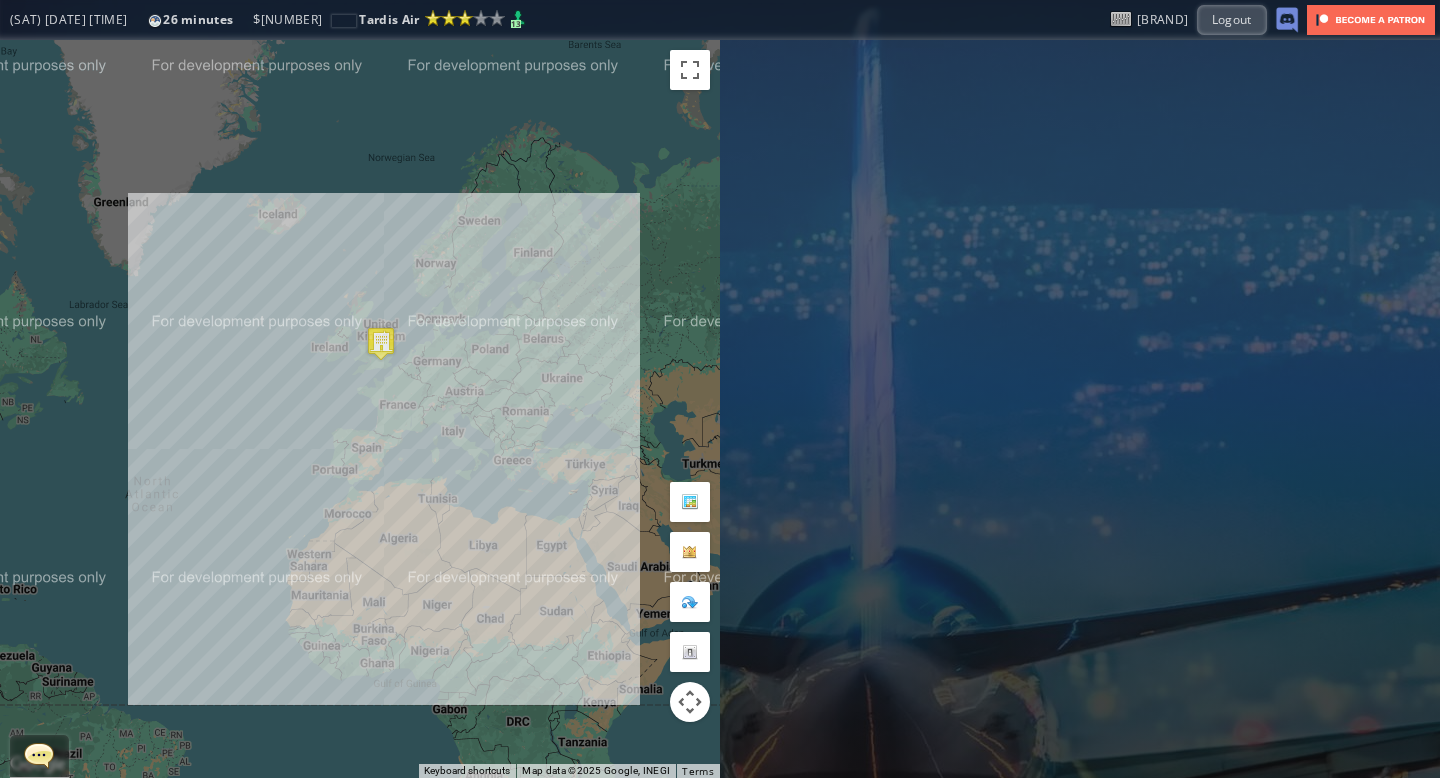 drag, startPoint x: 369, startPoint y: 253, endPoint x: 388, endPoint y: 255, distance: 19.104973 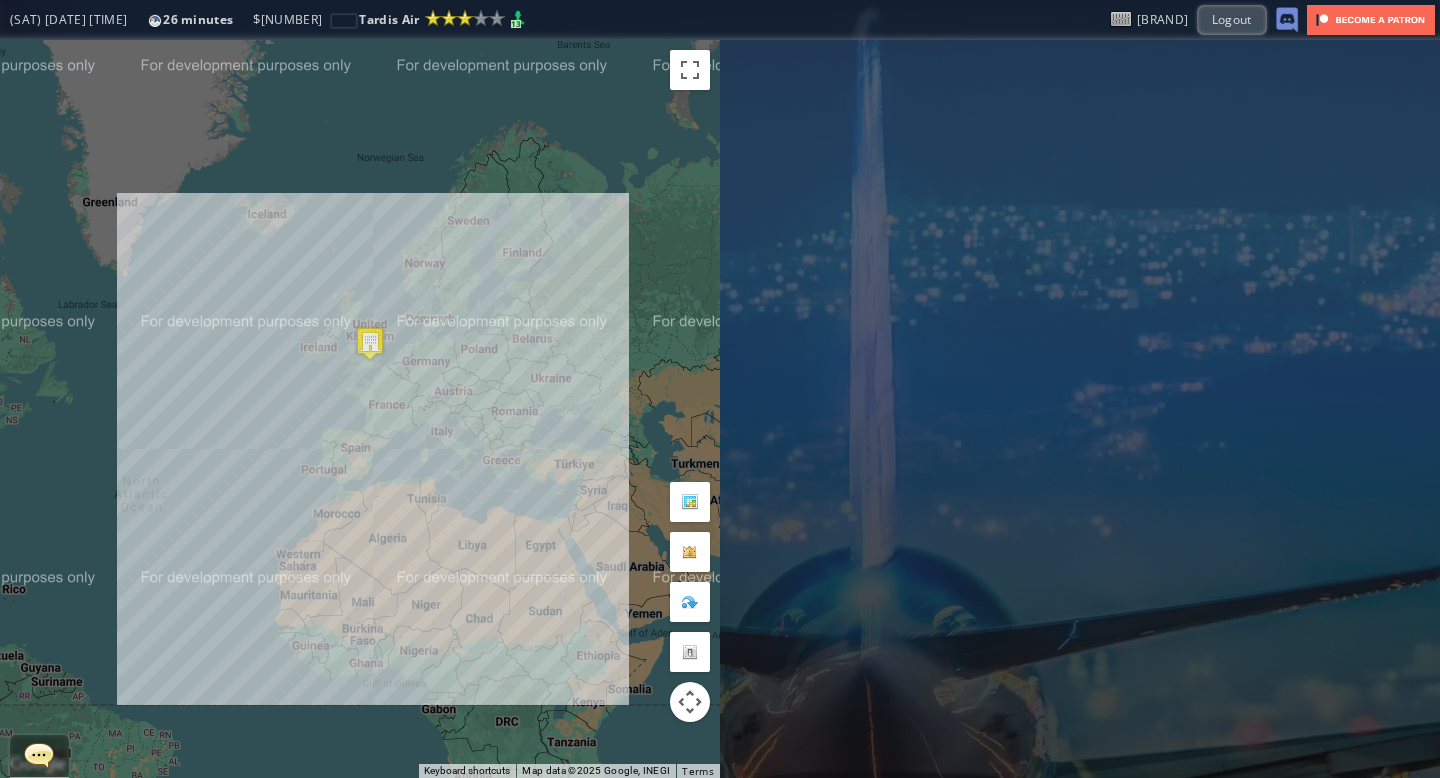 drag, startPoint x: 276, startPoint y: 256, endPoint x: 259, endPoint y: 256, distance: 17 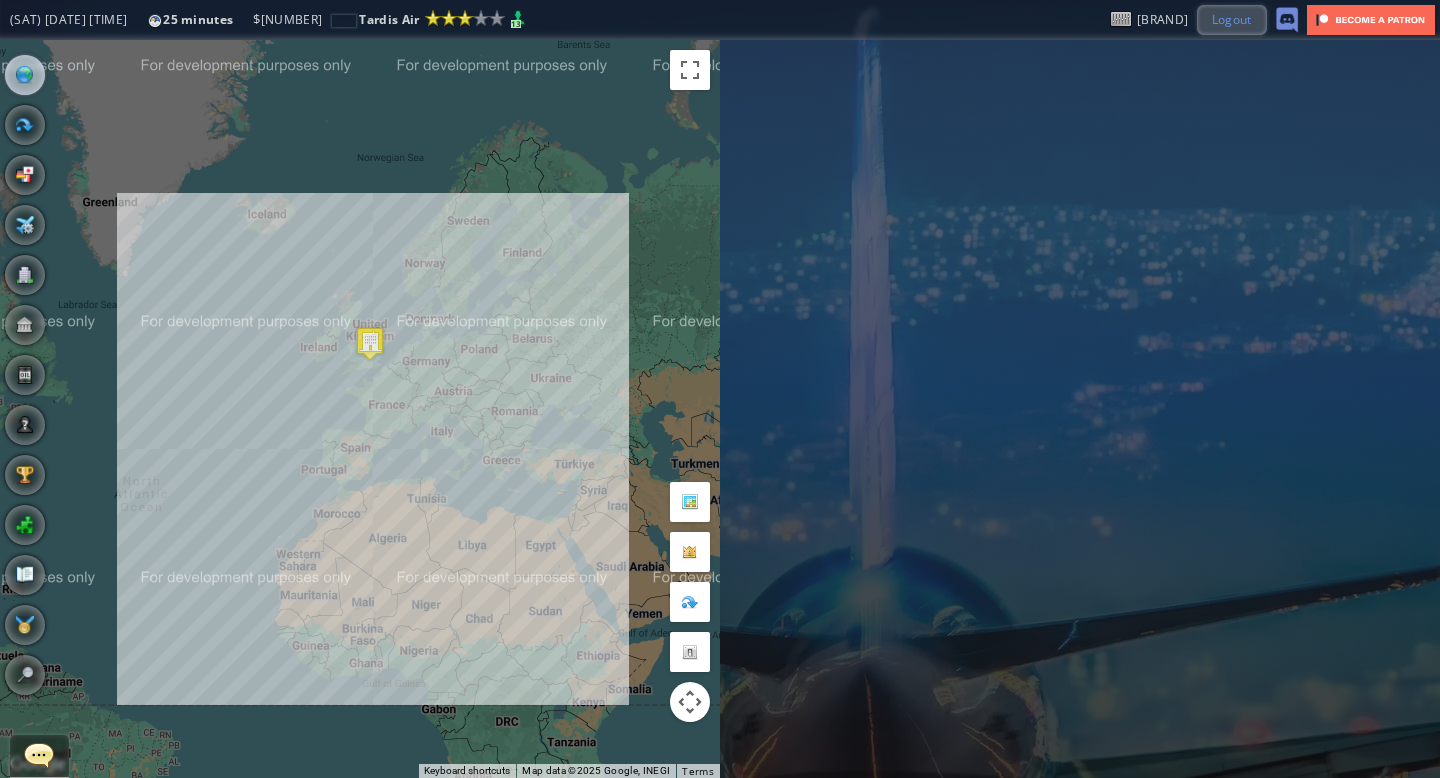 click on "Logout" at bounding box center [1232, 19] 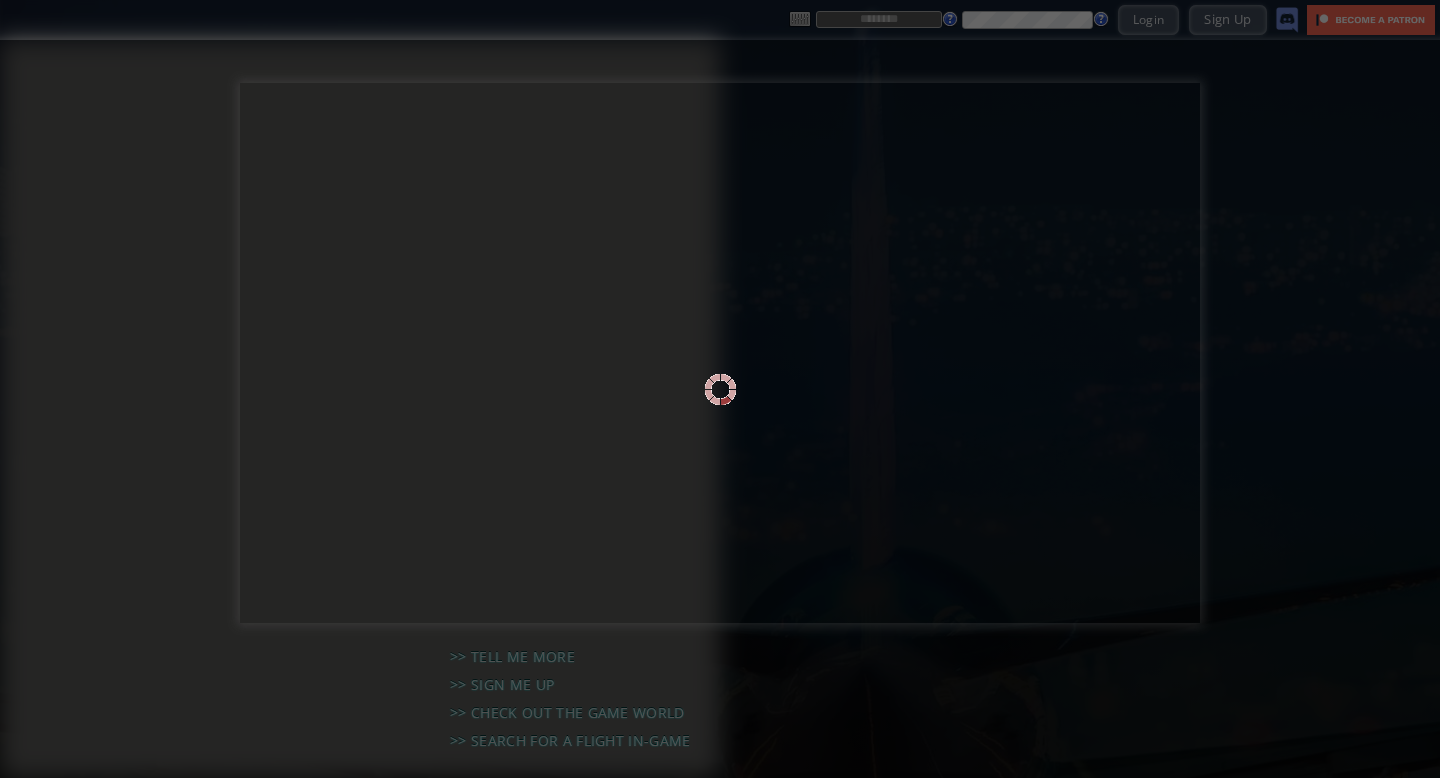 scroll, scrollTop: 0, scrollLeft: 0, axis: both 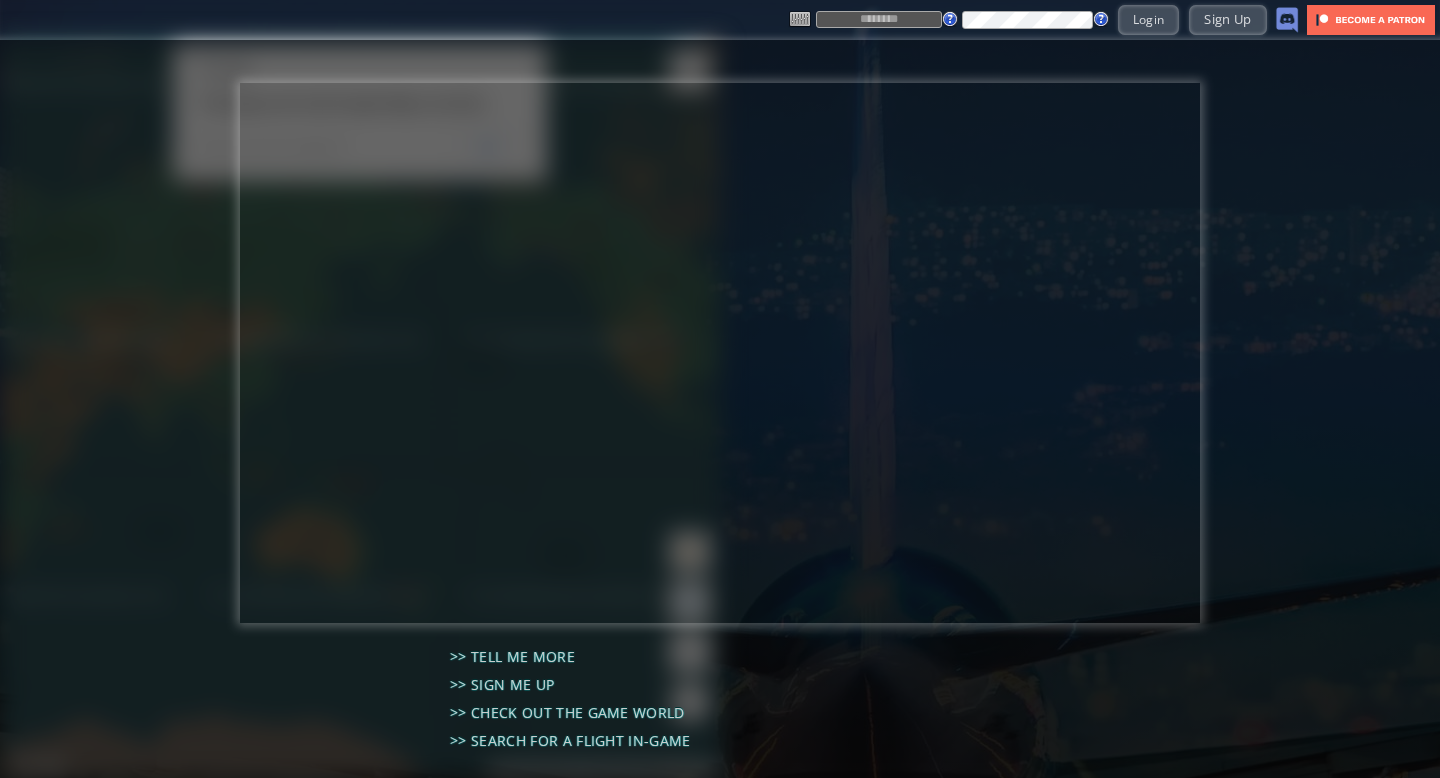 click at bounding box center [879, 19] 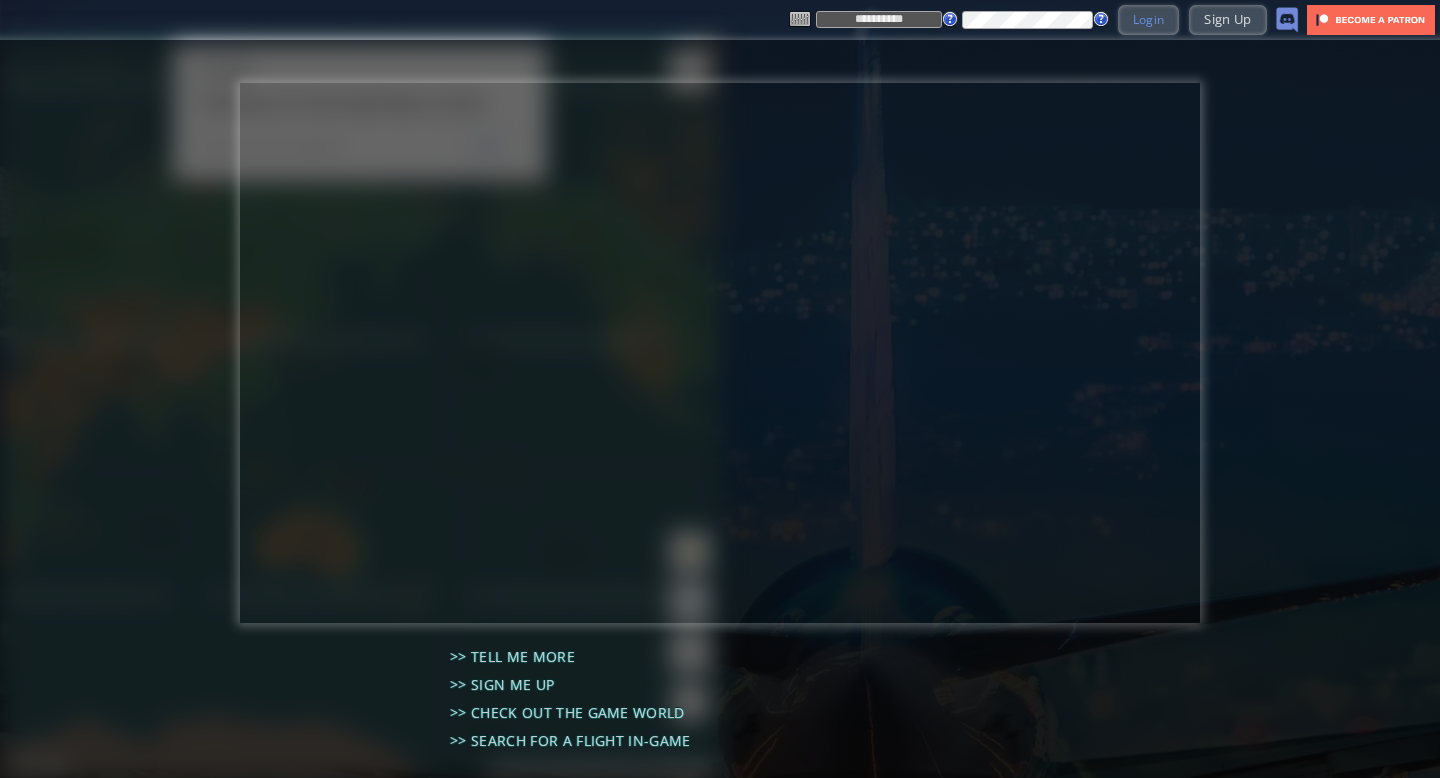 click on "Login" at bounding box center [1149, 19] 